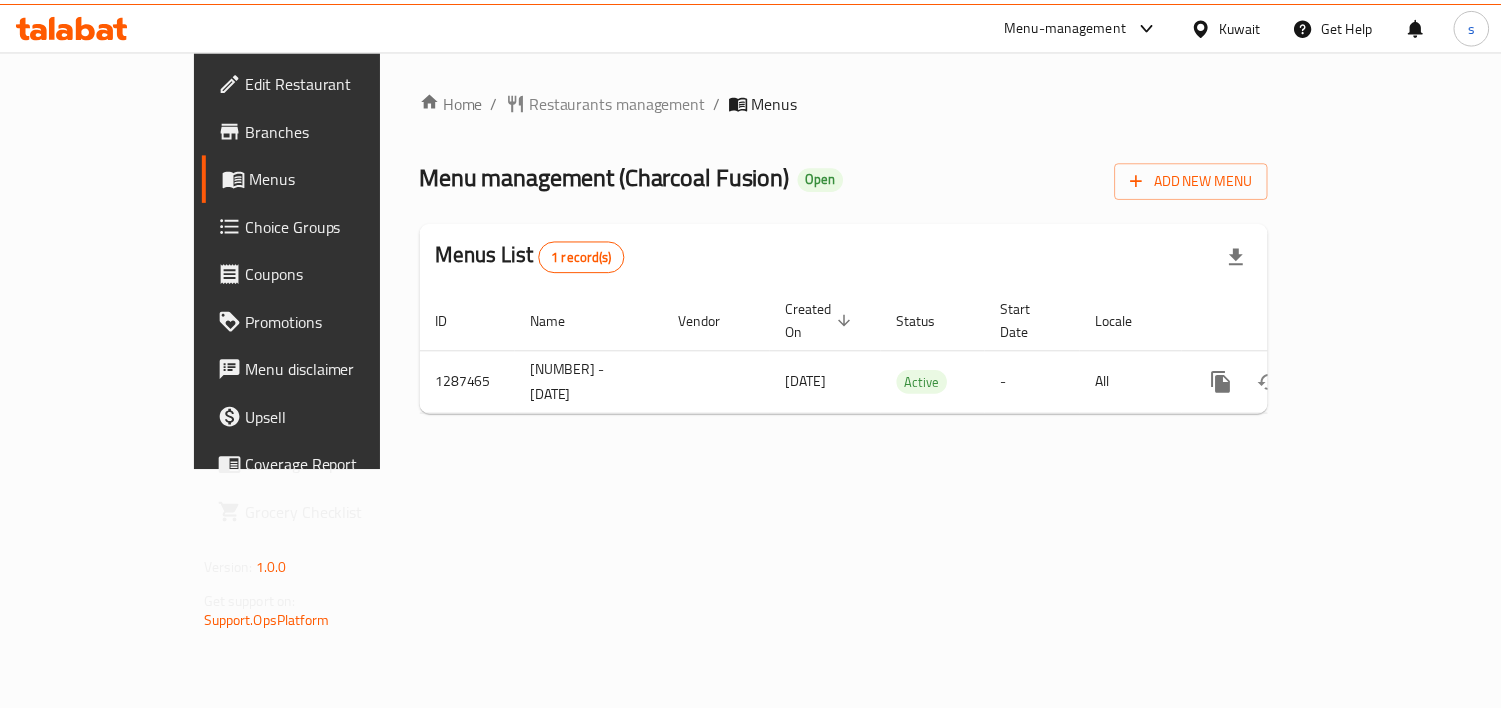 scroll, scrollTop: 0, scrollLeft: 0, axis: both 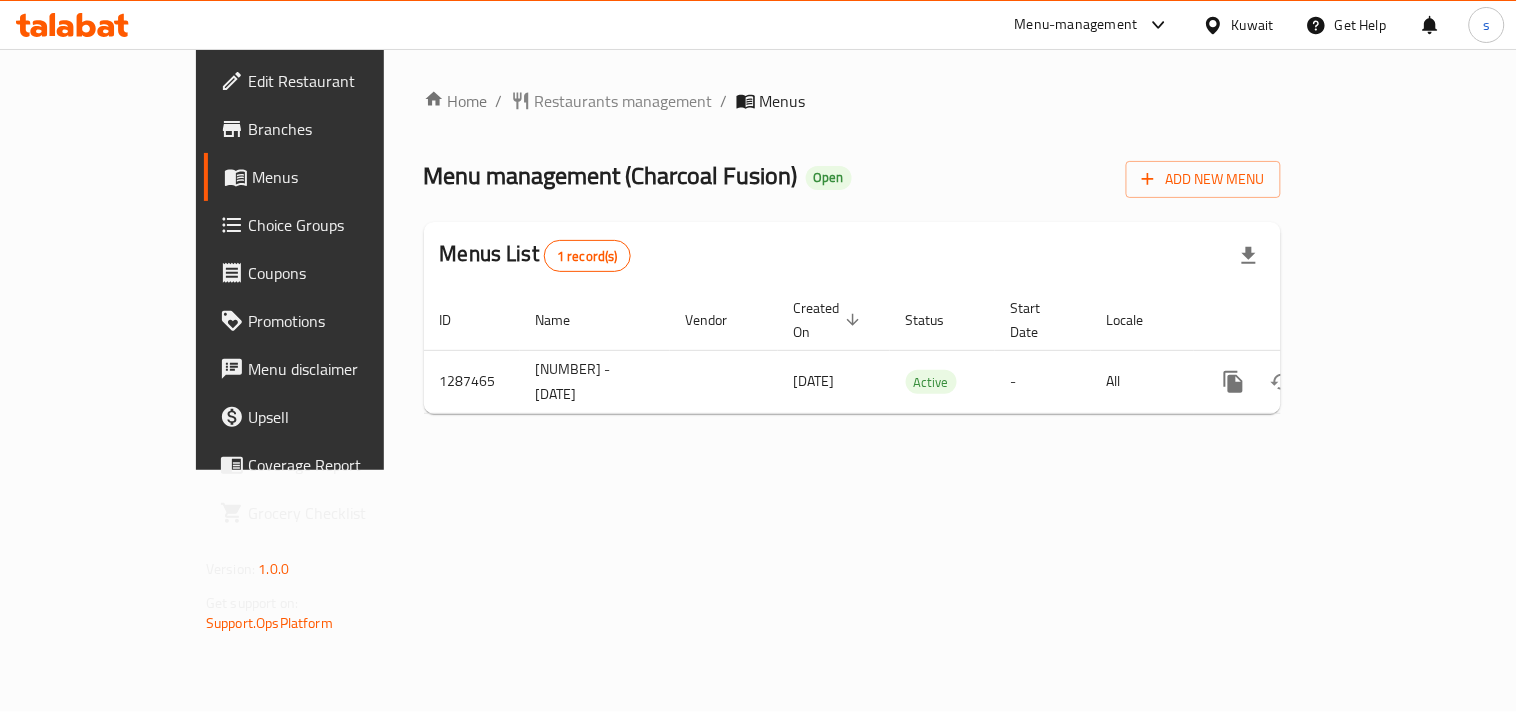 click on "Choice Groups" at bounding box center [340, 225] 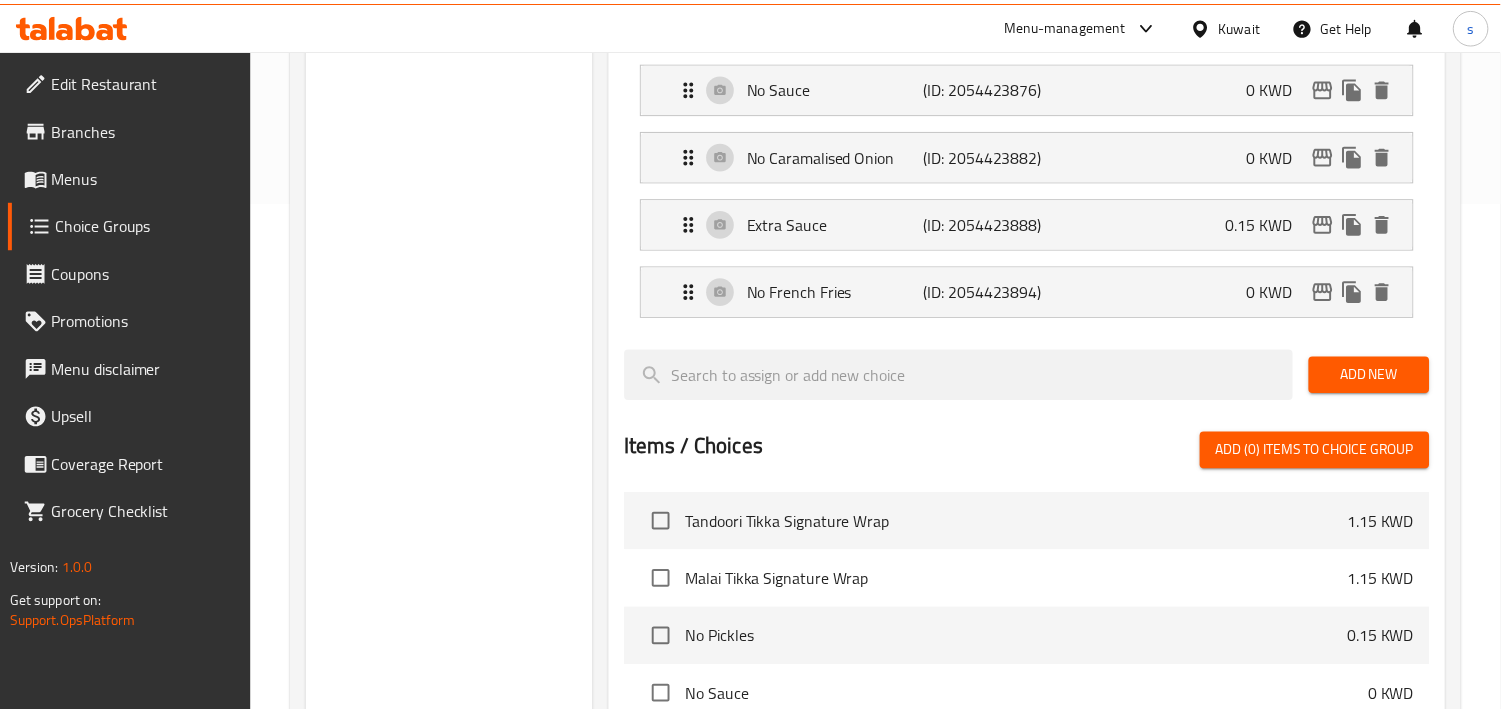 scroll, scrollTop: 971, scrollLeft: 0, axis: vertical 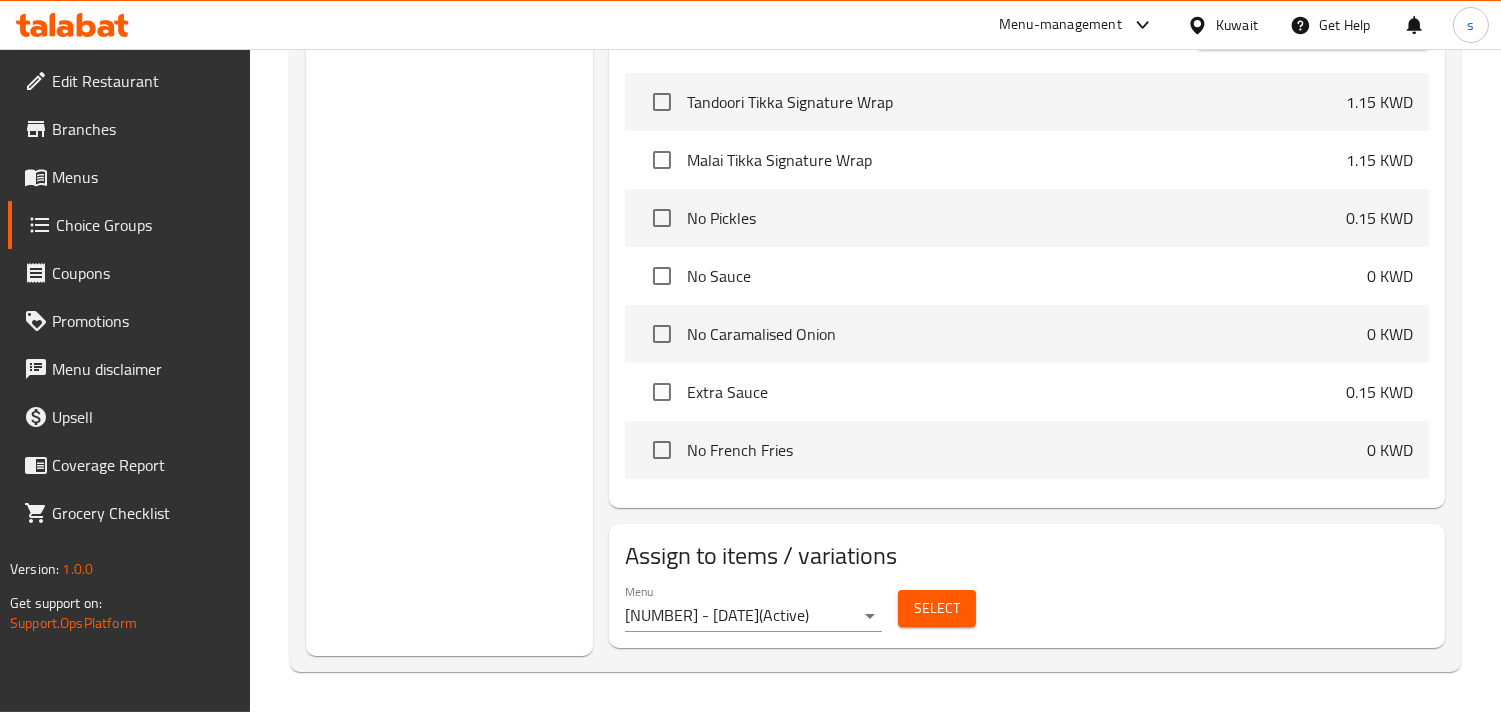 click on "Kuwait" at bounding box center (1237, 25) 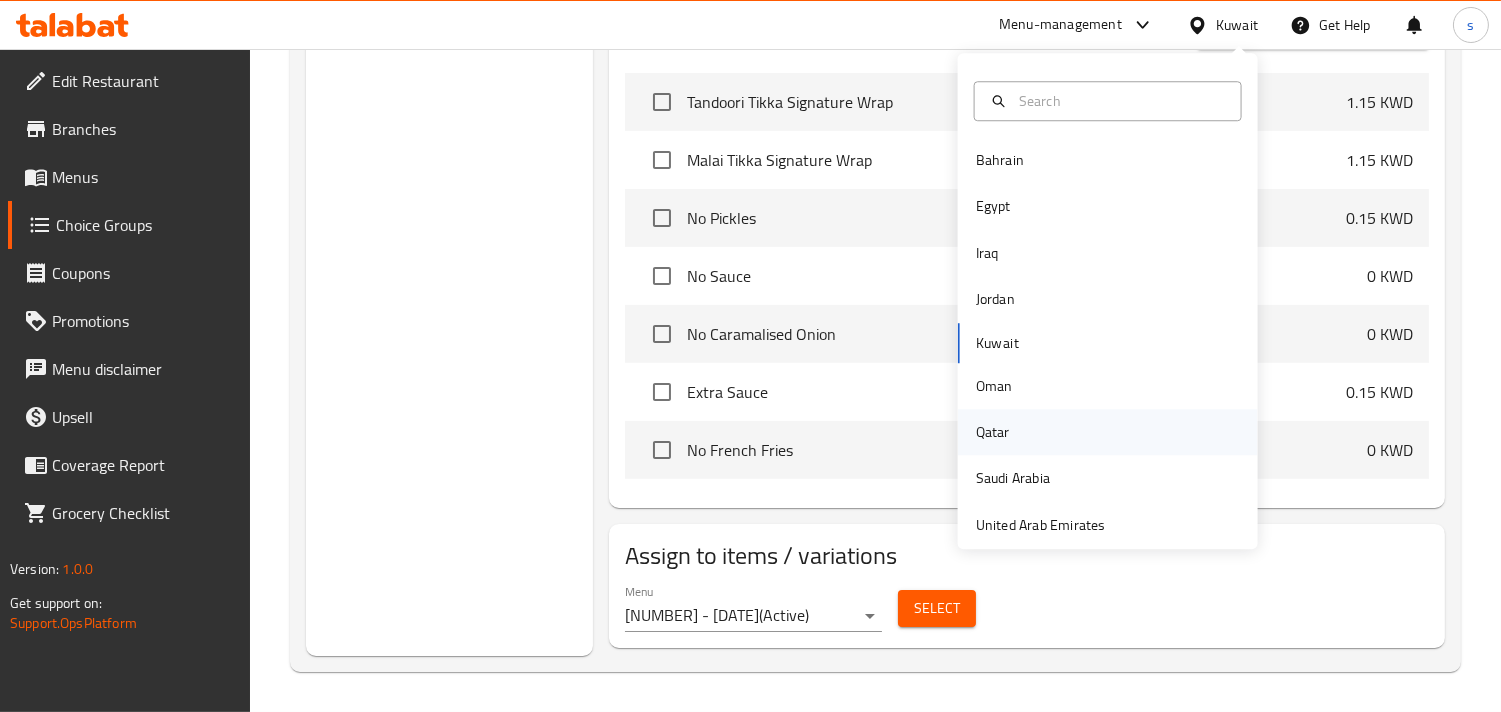 click on "Qatar" at bounding box center (993, 432) 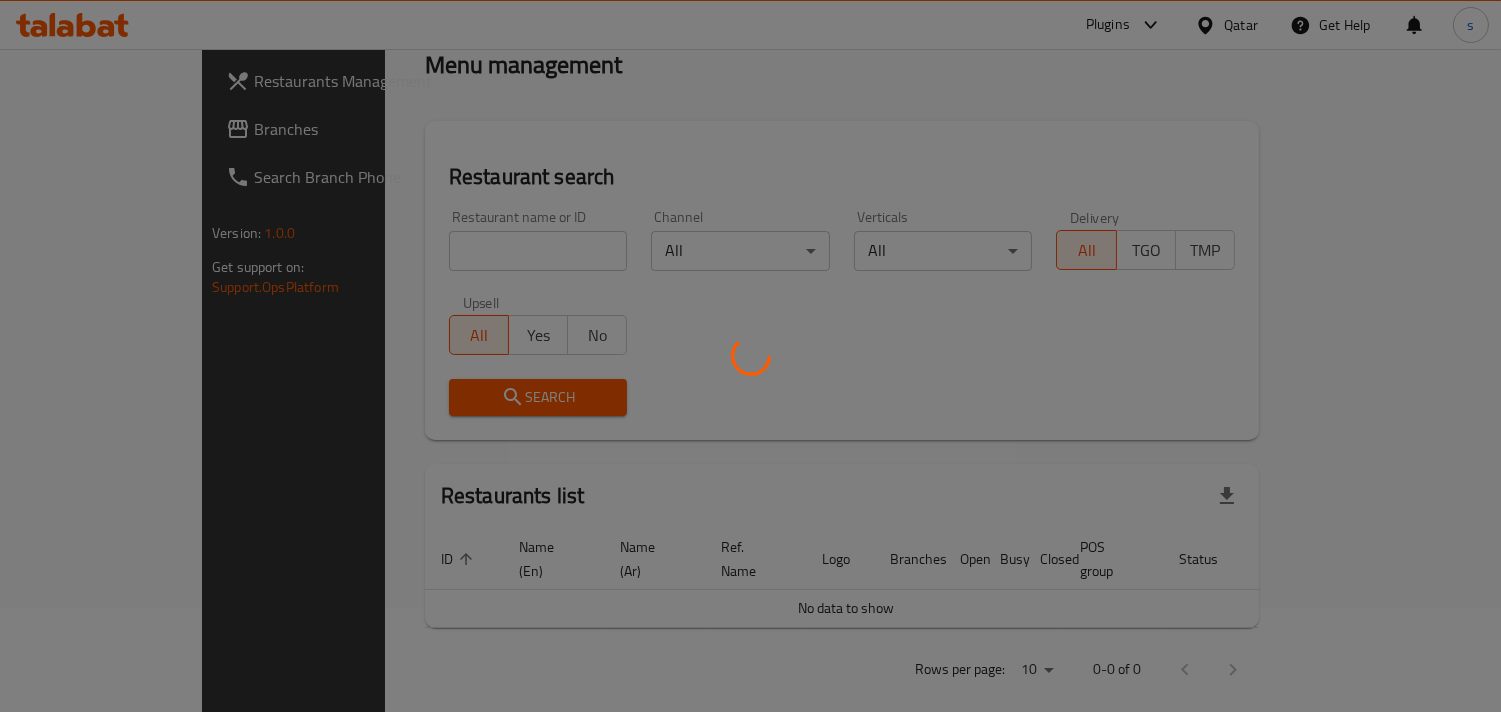 scroll, scrollTop: 806, scrollLeft: 0, axis: vertical 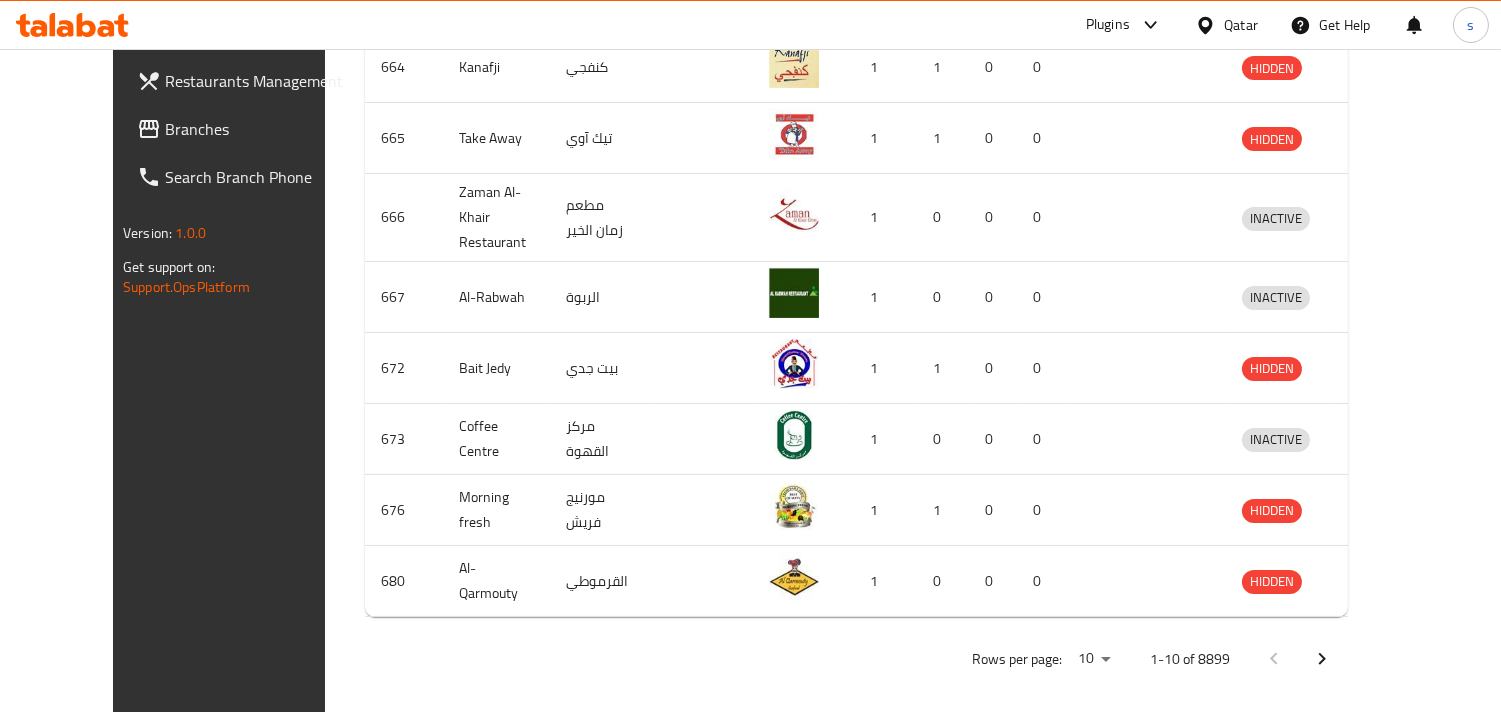 click 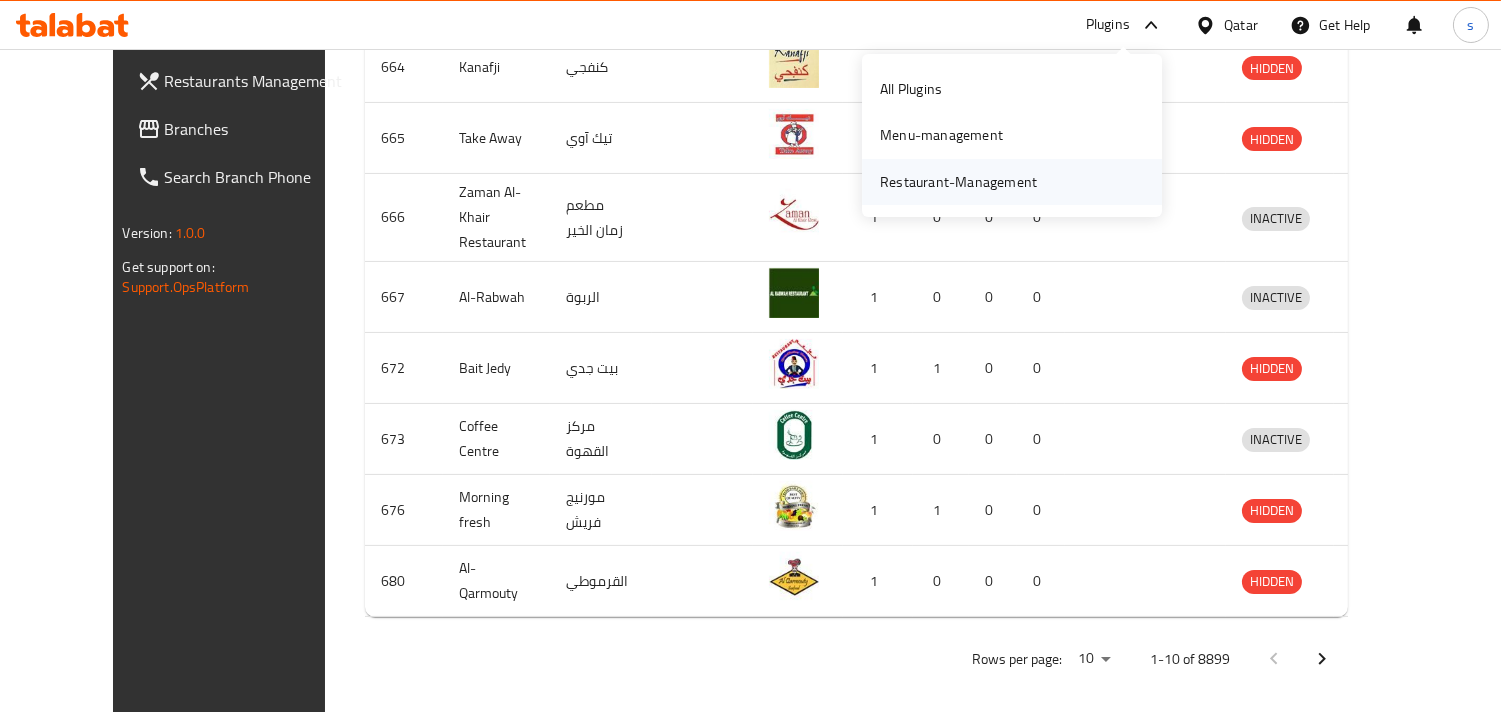 click on "Restaurant-Management" at bounding box center (958, 182) 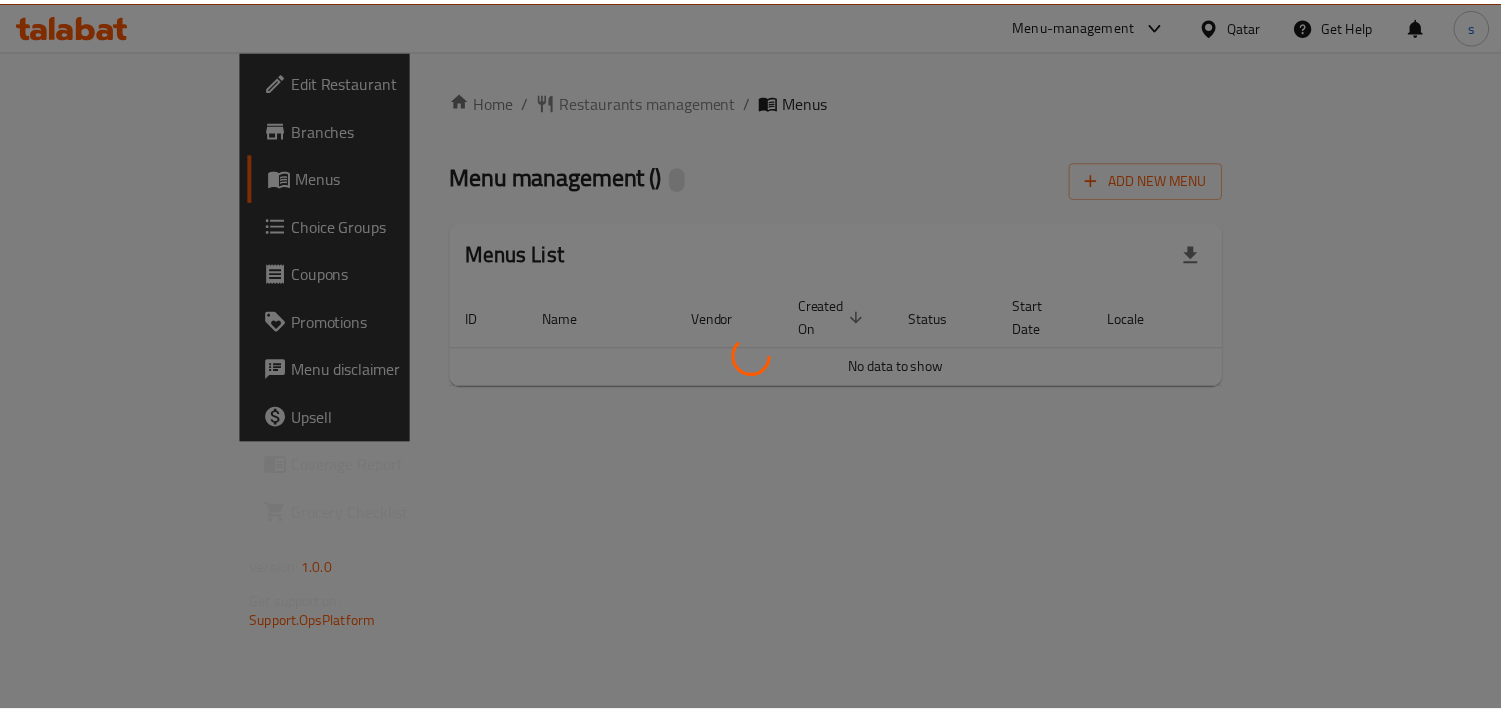 scroll, scrollTop: 0, scrollLeft: 0, axis: both 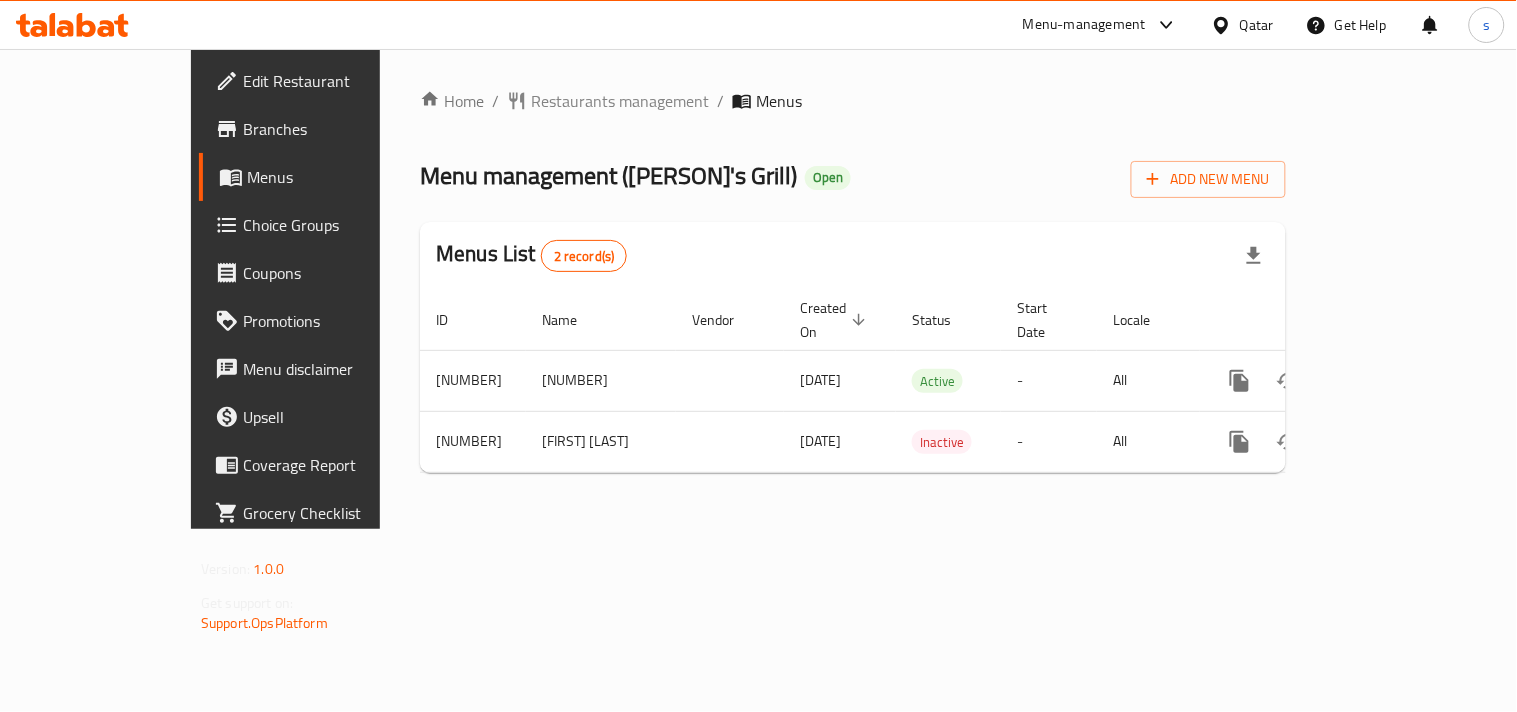 click on "Choice Groups" at bounding box center (335, 225) 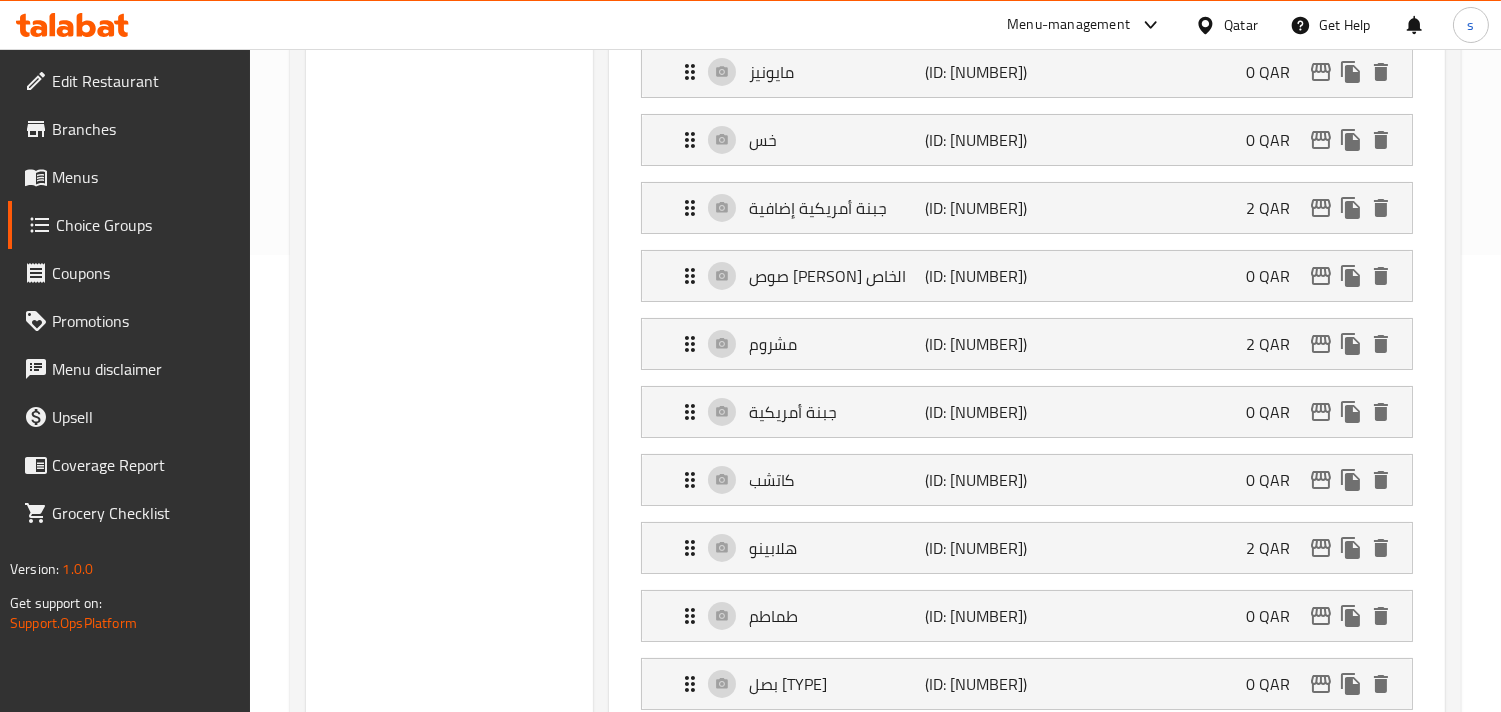scroll, scrollTop: 333, scrollLeft: 0, axis: vertical 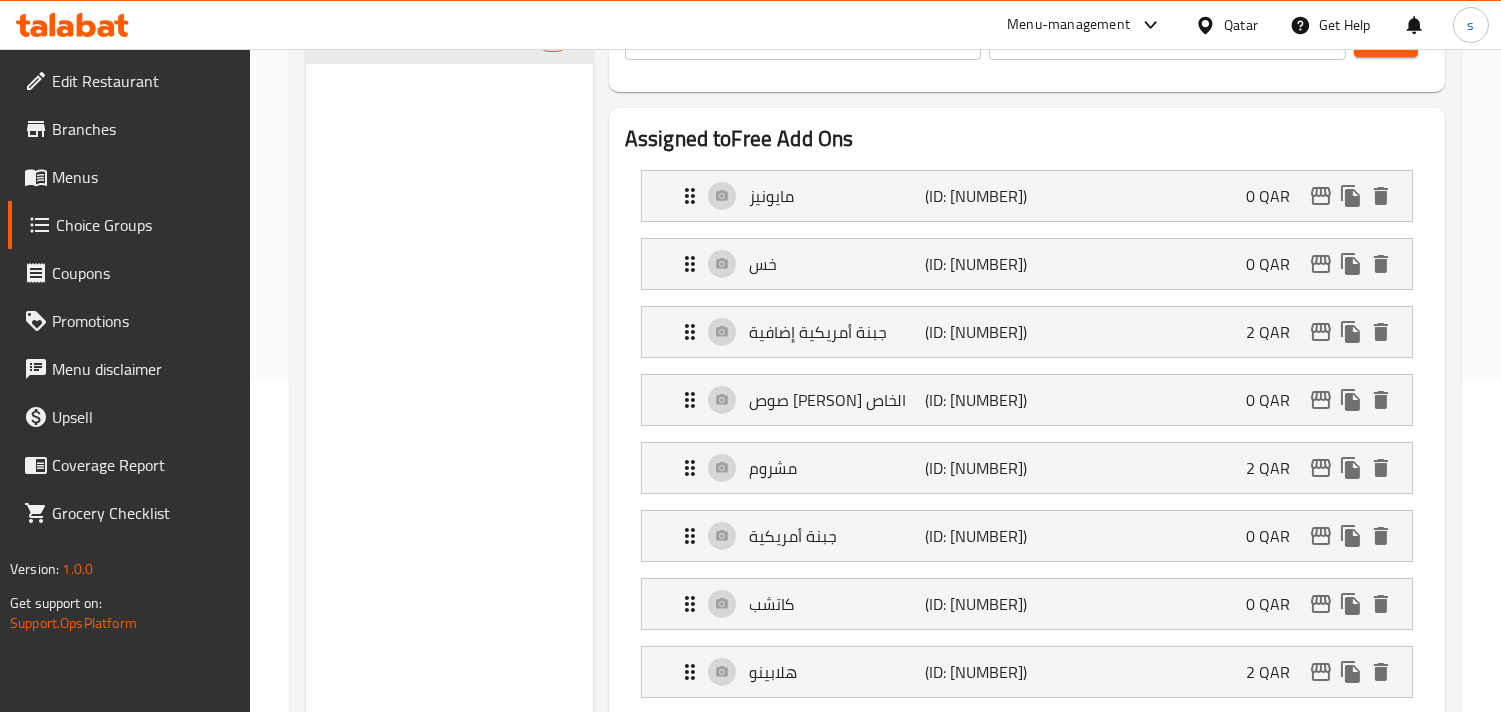 type 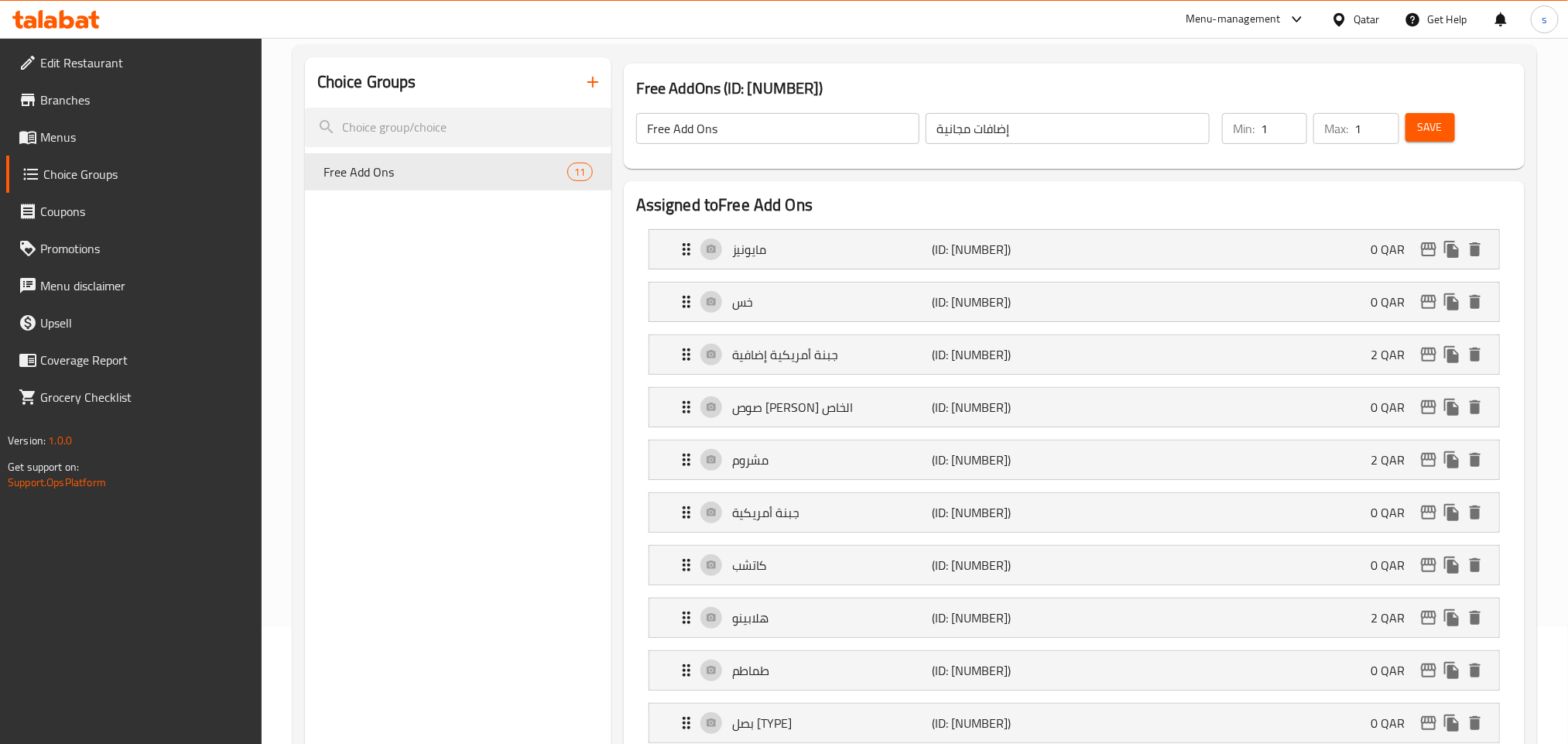 scroll, scrollTop: 116, scrollLeft: 0, axis: vertical 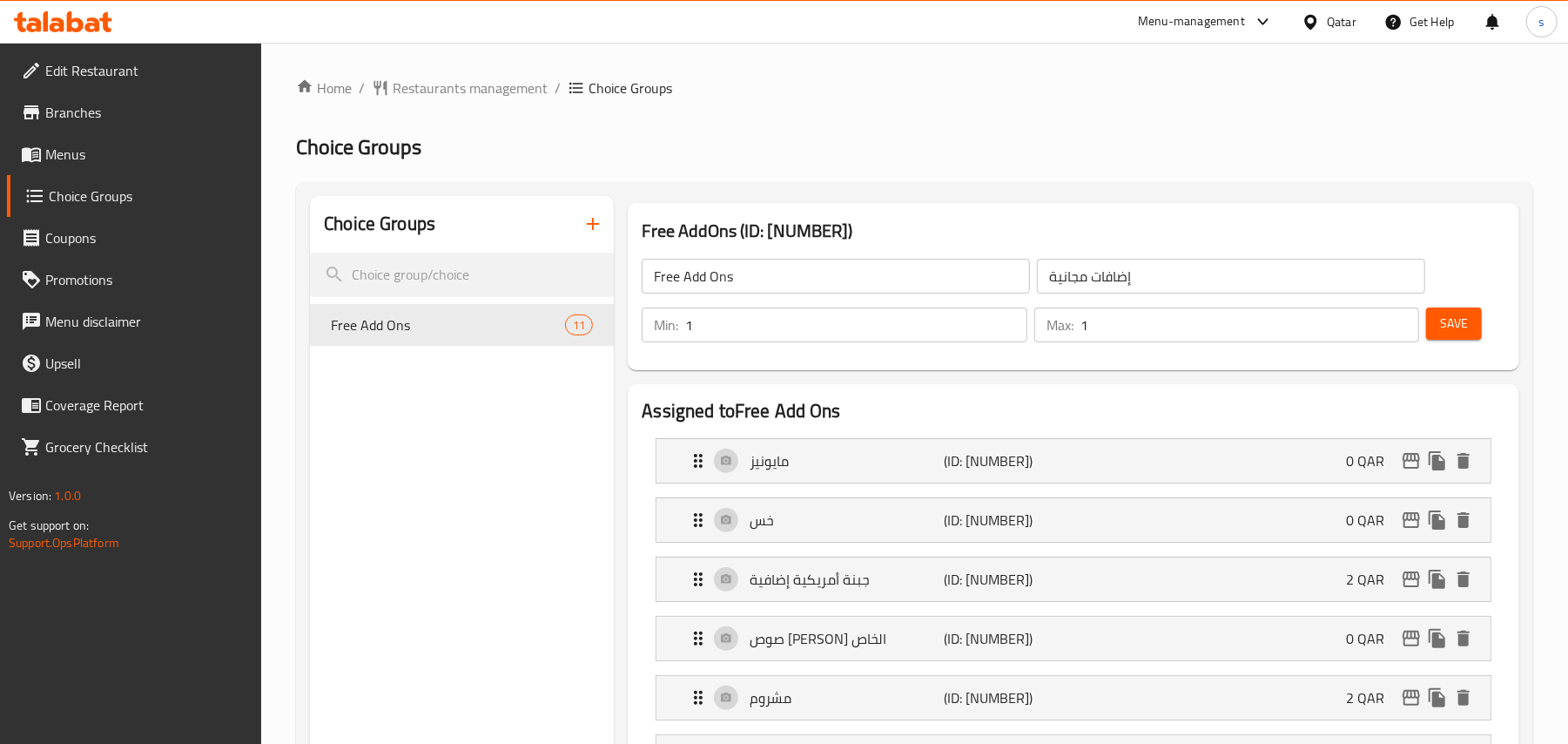 click on "Menu-management" at bounding box center [1191, 22] 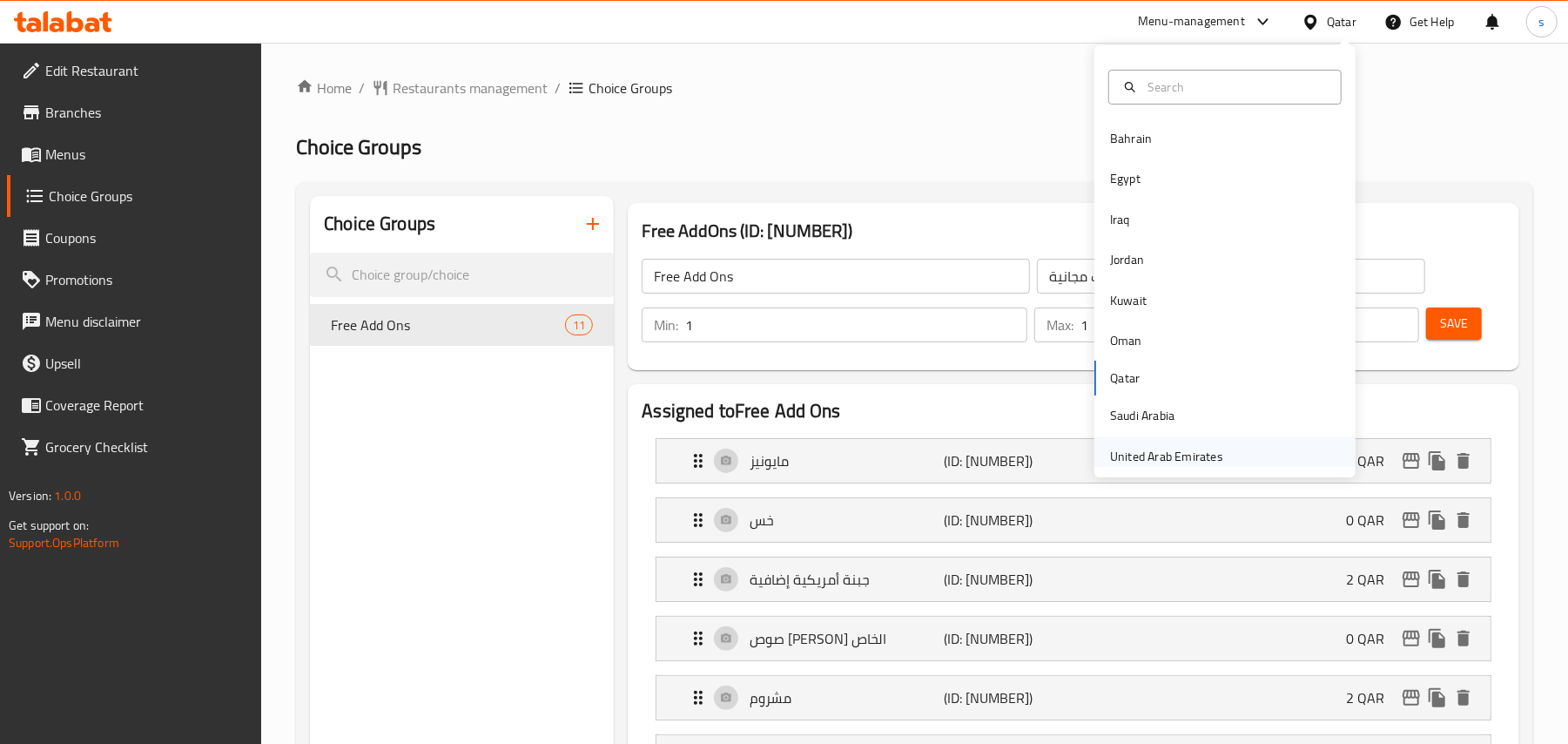 click on "United Arab Emirates" at bounding box center (1167, 457) 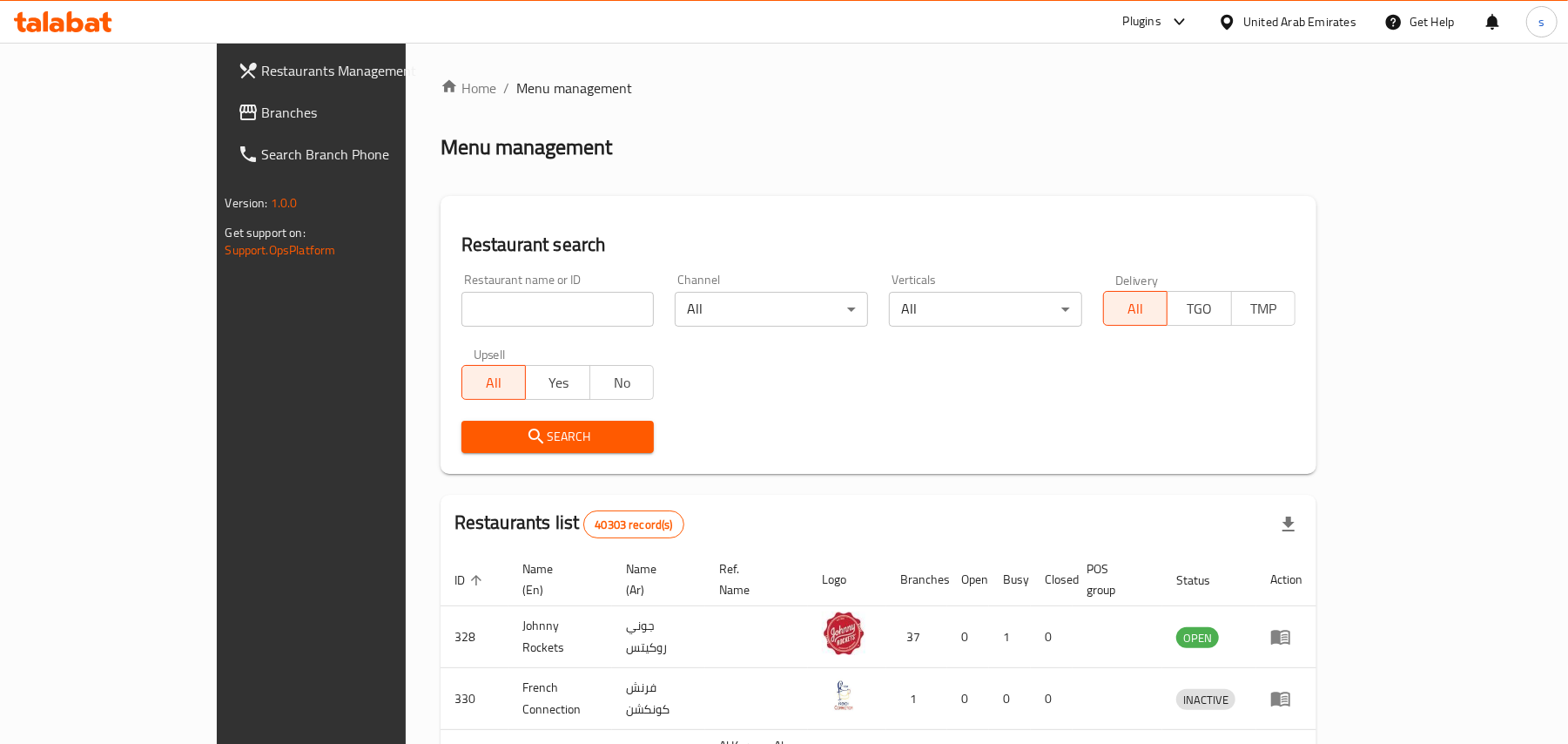 click at bounding box center [1175, 22] 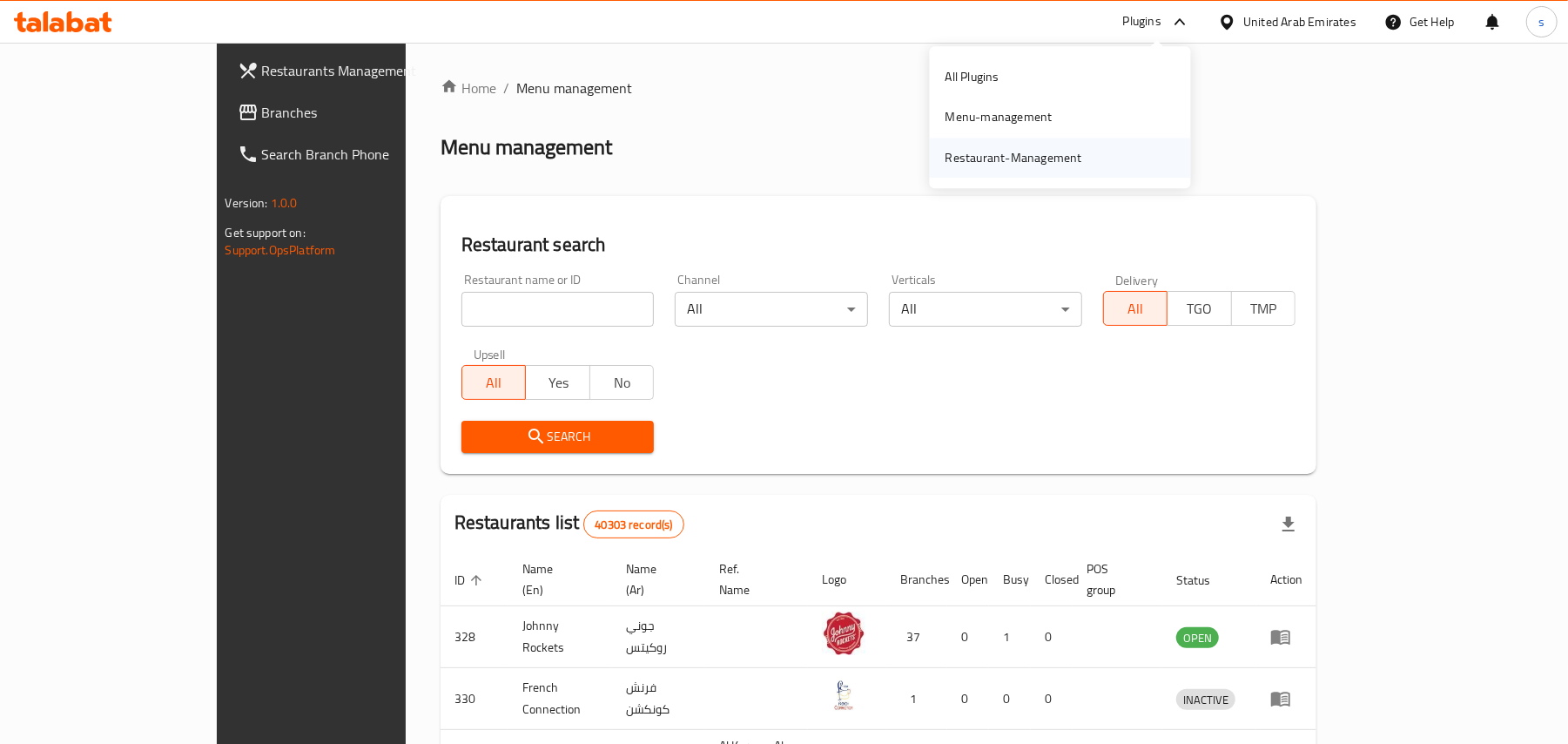 click on "Restaurant-Management" at bounding box center [1013, 158] 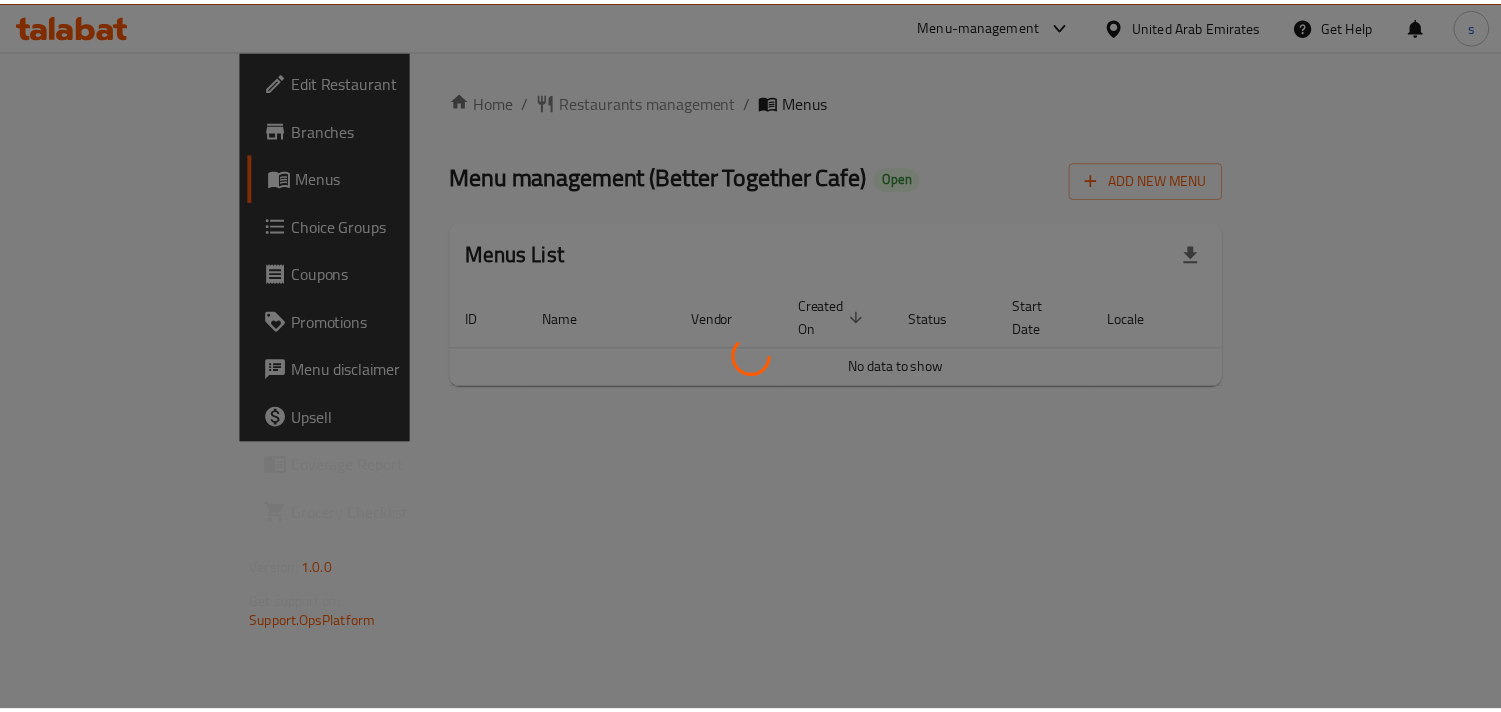 scroll, scrollTop: 0, scrollLeft: 0, axis: both 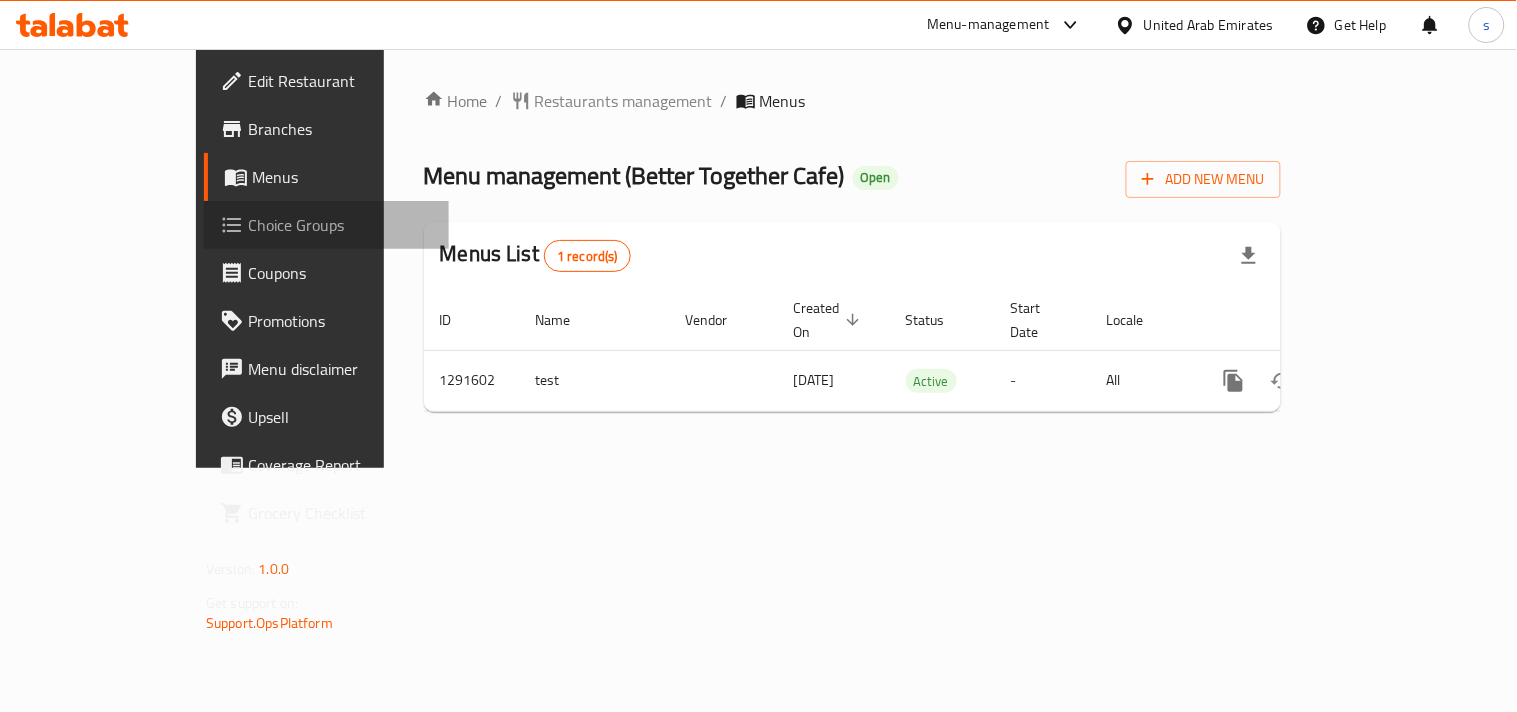 click on "Choice Groups" at bounding box center [340, 225] 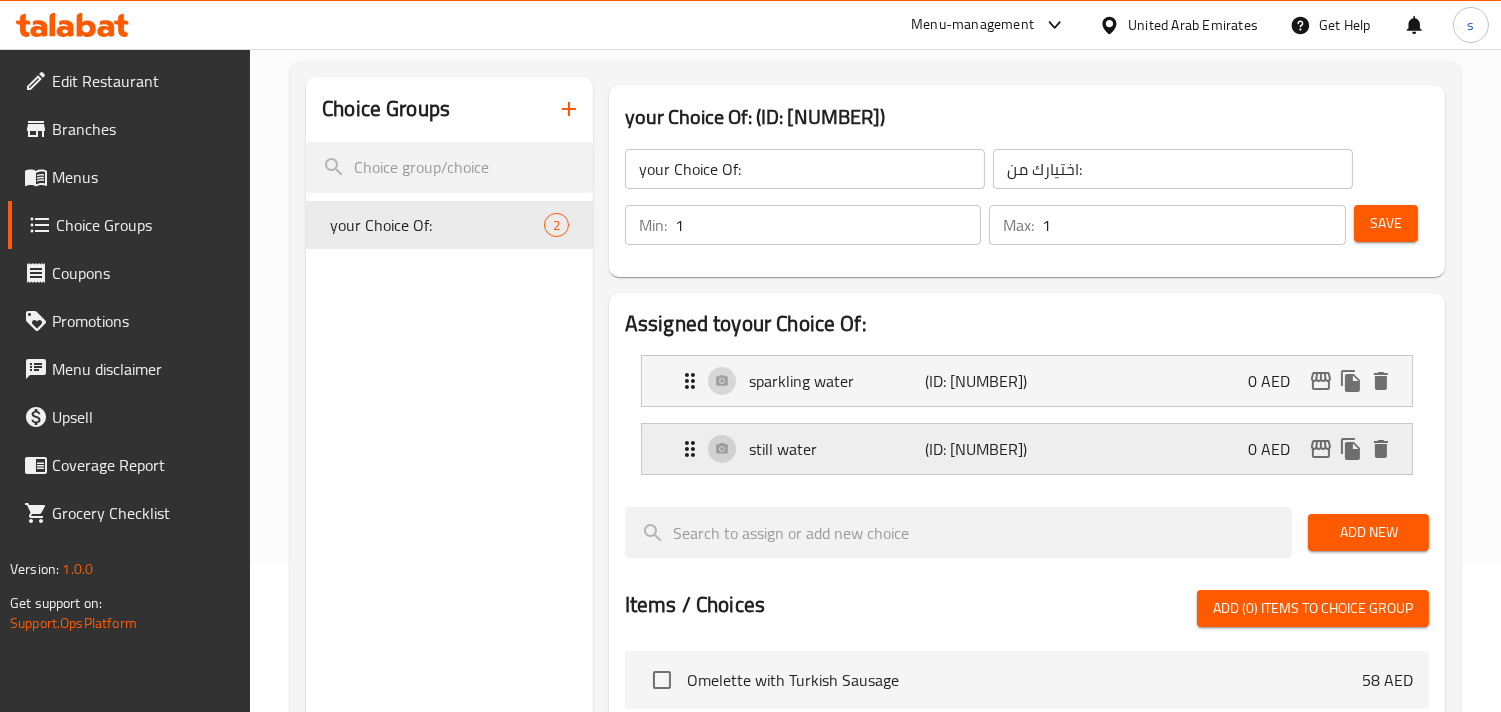 scroll, scrollTop: 111, scrollLeft: 0, axis: vertical 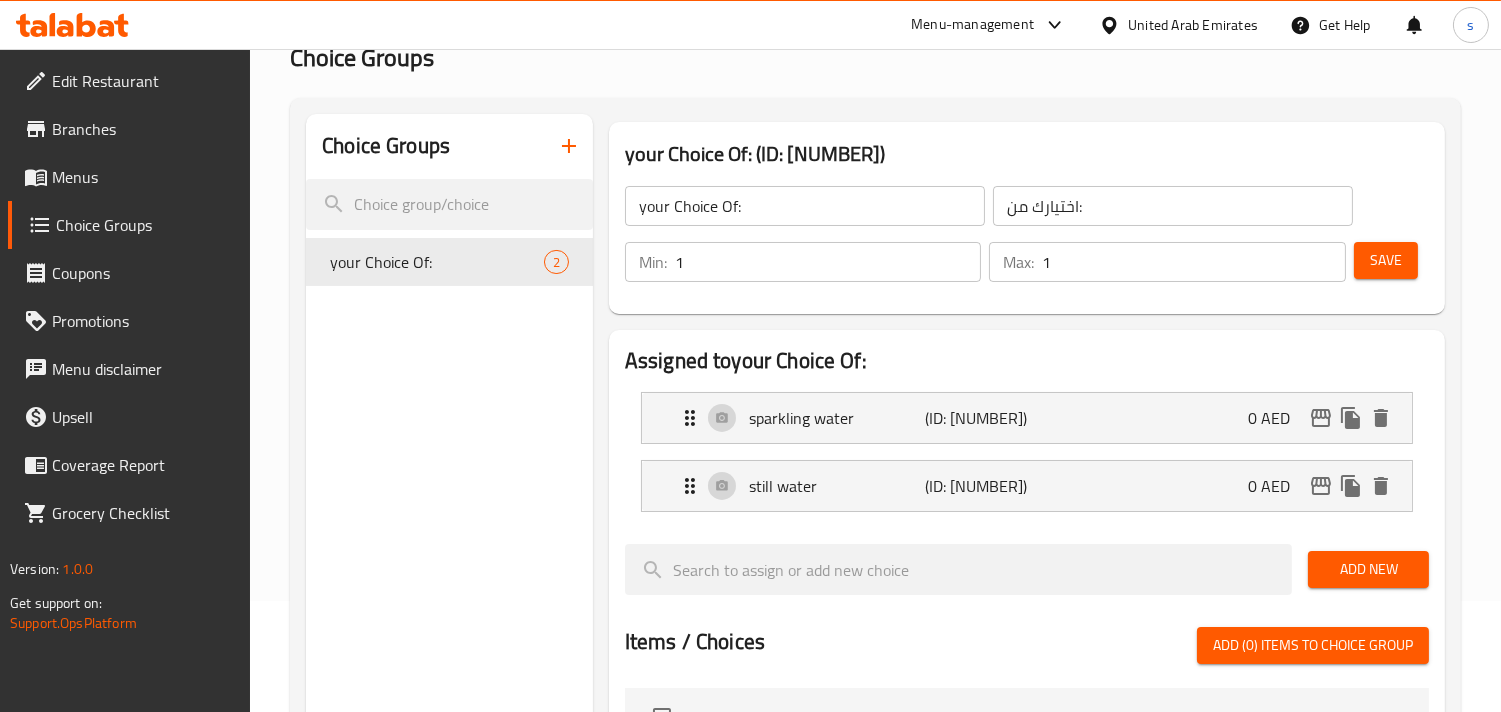 type 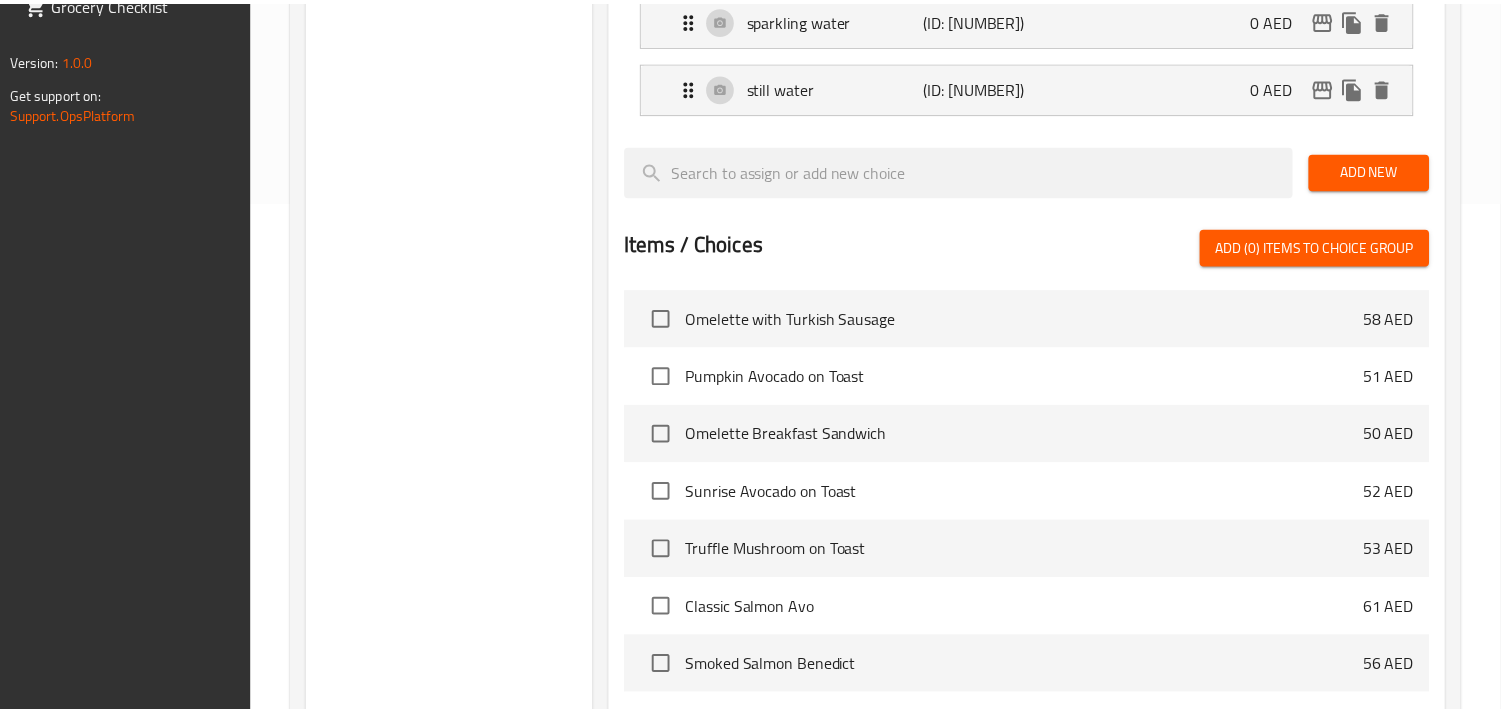 scroll, scrollTop: 742, scrollLeft: 0, axis: vertical 